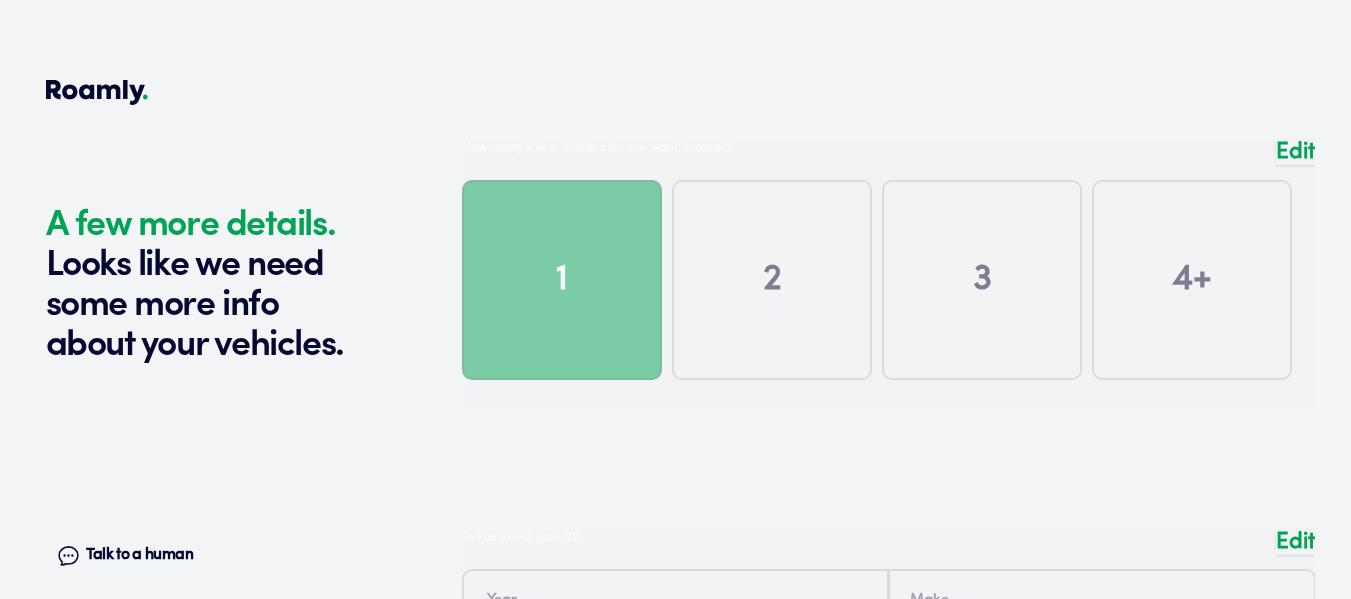 scroll, scrollTop: 4157, scrollLeft: 0, axis: vertical 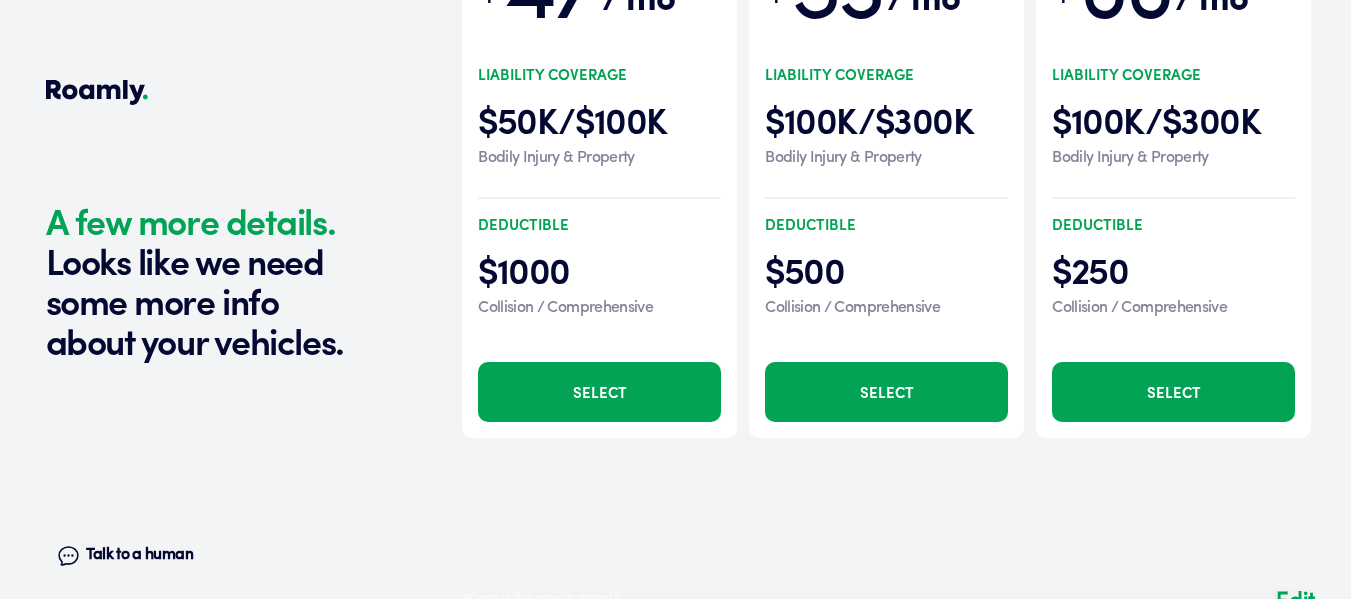 click at bounding box center [888, 98] 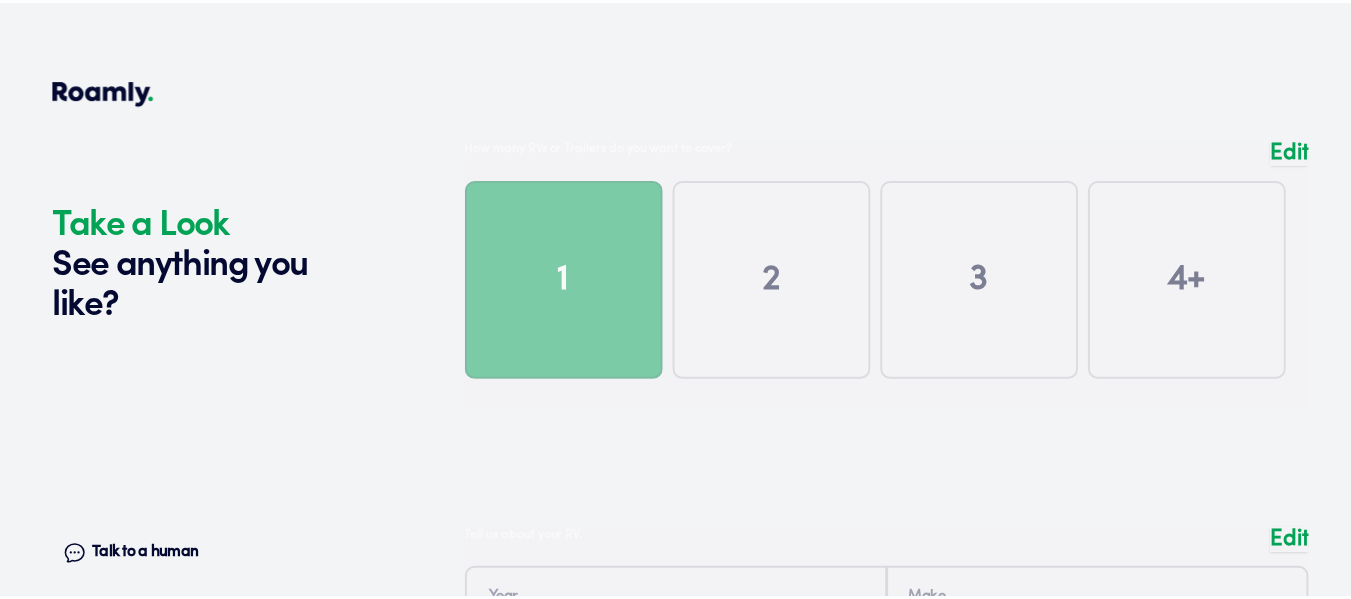 scroll, scrollTop: 460, scrollLeft: 0, axis: vertical 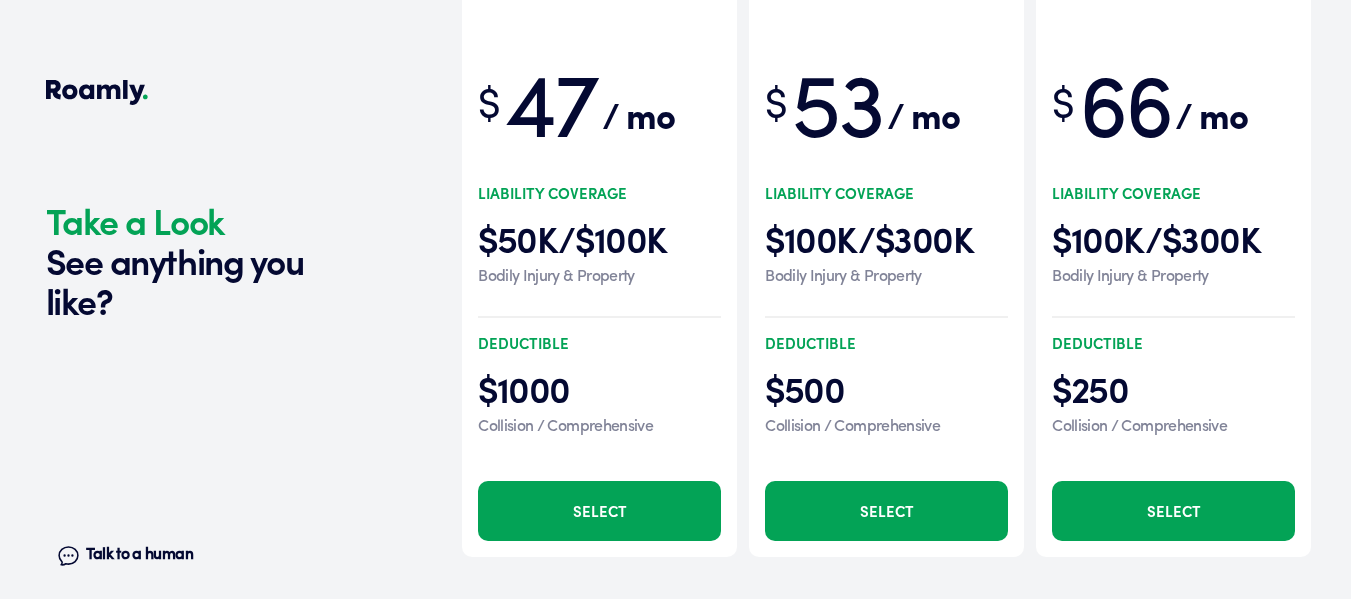click on "Select" at bounding box center [886, 511] 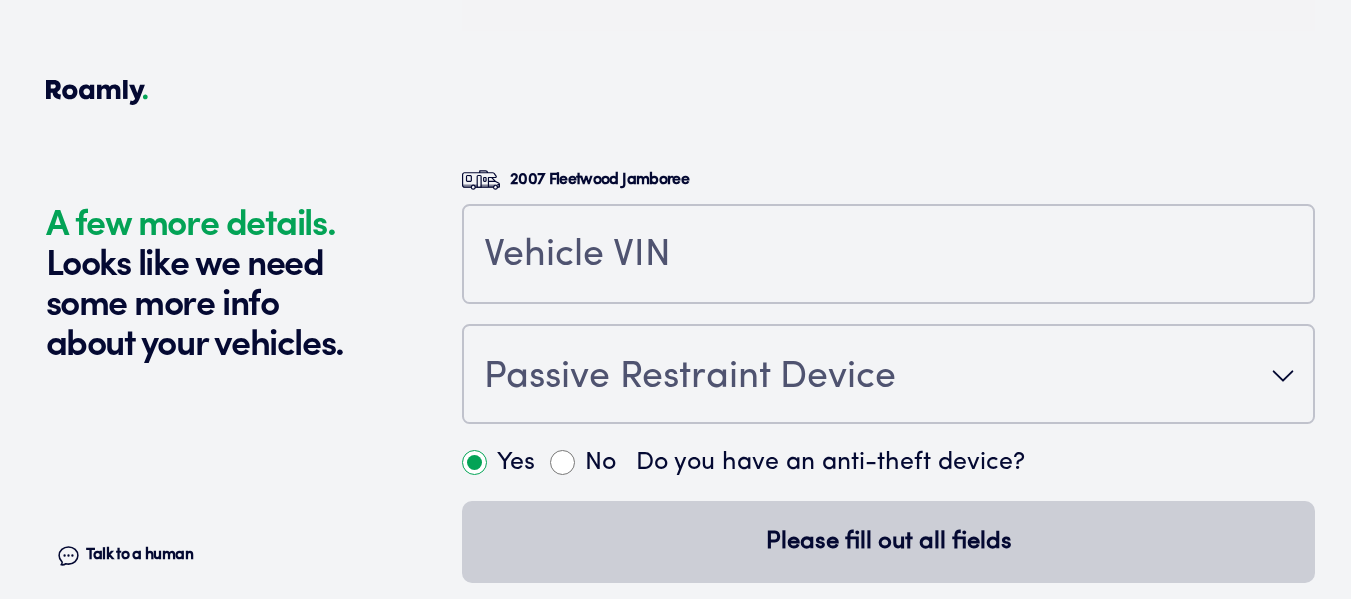 scroll, scrollTop: 5247, scrollLeft: 0, axis: vertical 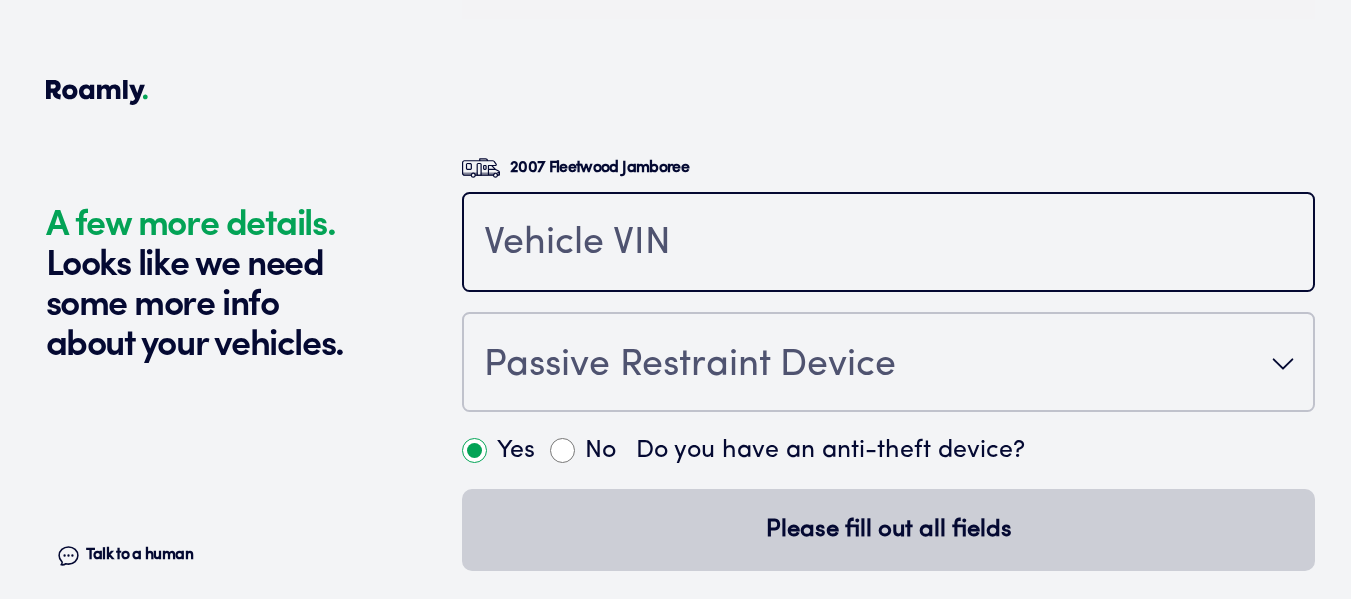 click at bounding box center (888, 244) 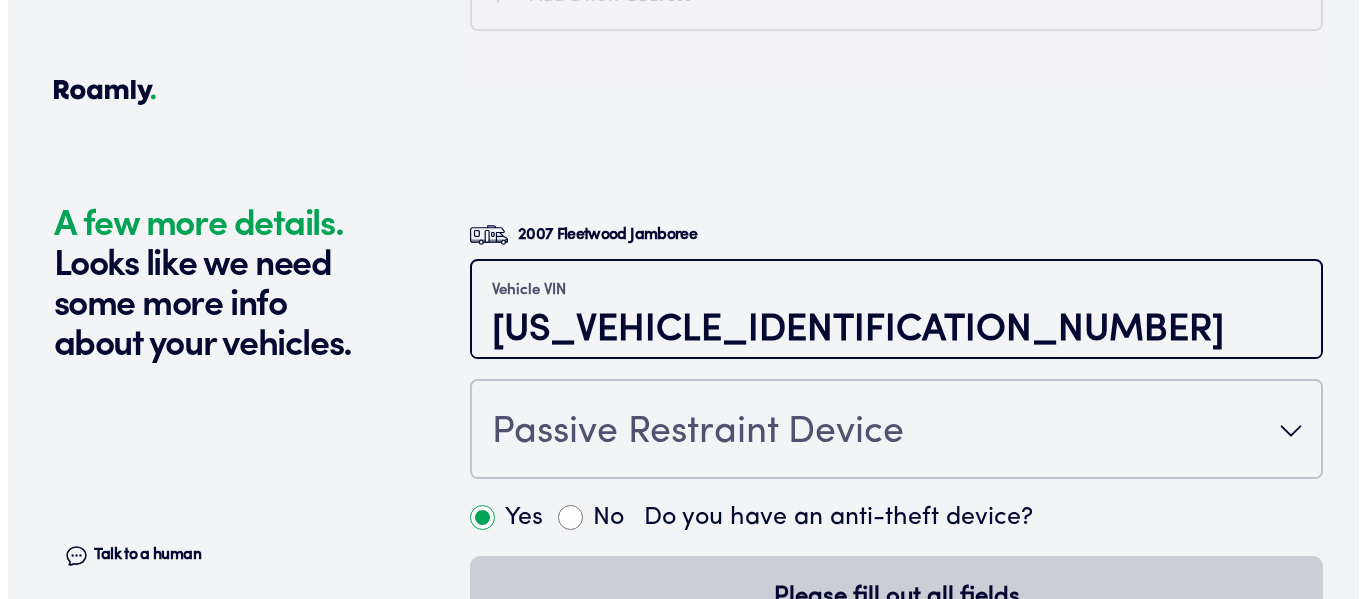 scroll, scrollTop: 5147, scrollLeft: 0, axis: vertical 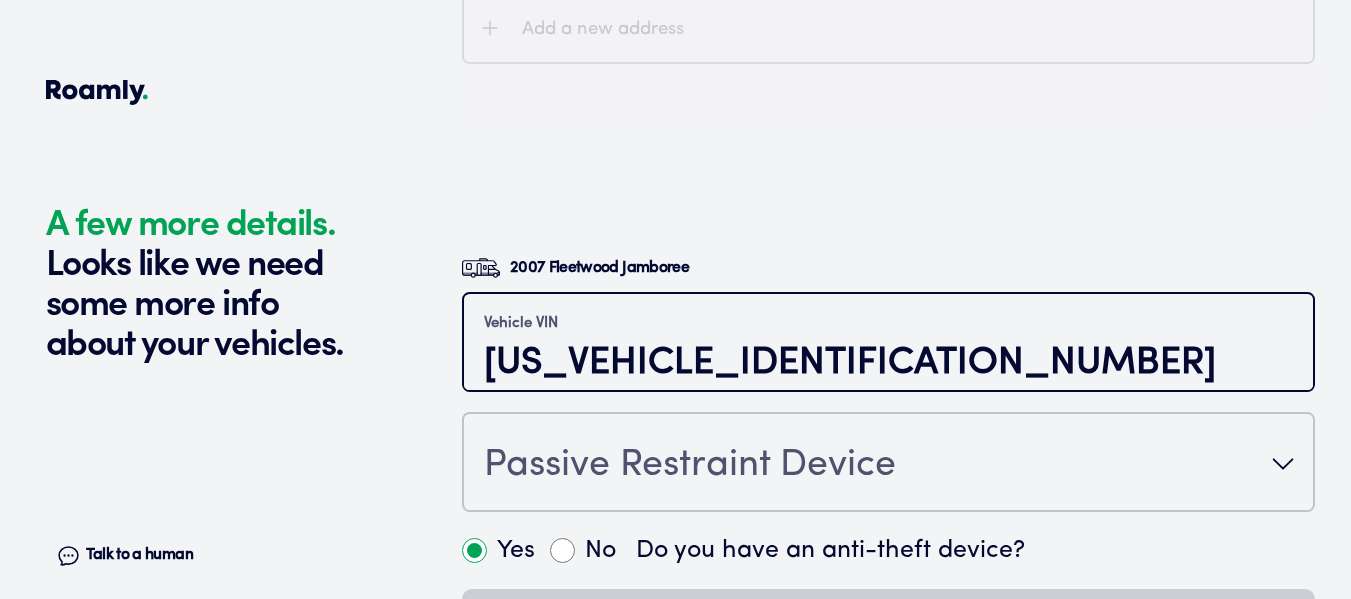 type on "1FDXE45SX7DA19414" 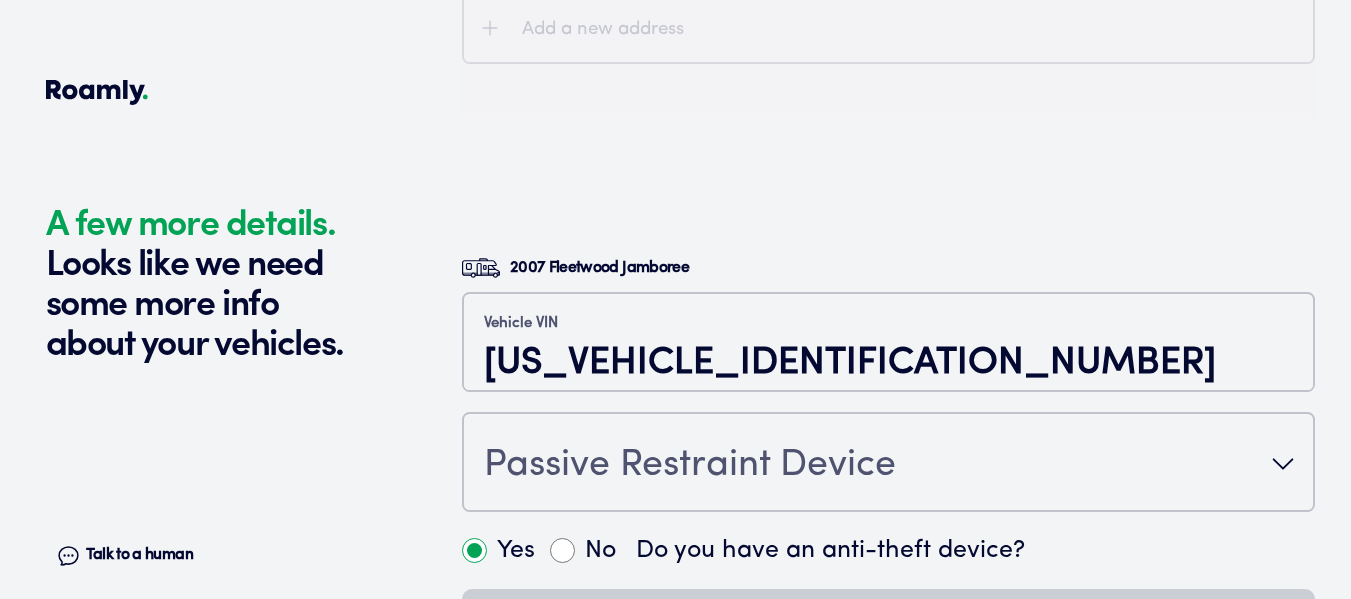 click on "Passive Restraint Device" at bounding box center (888, 464) 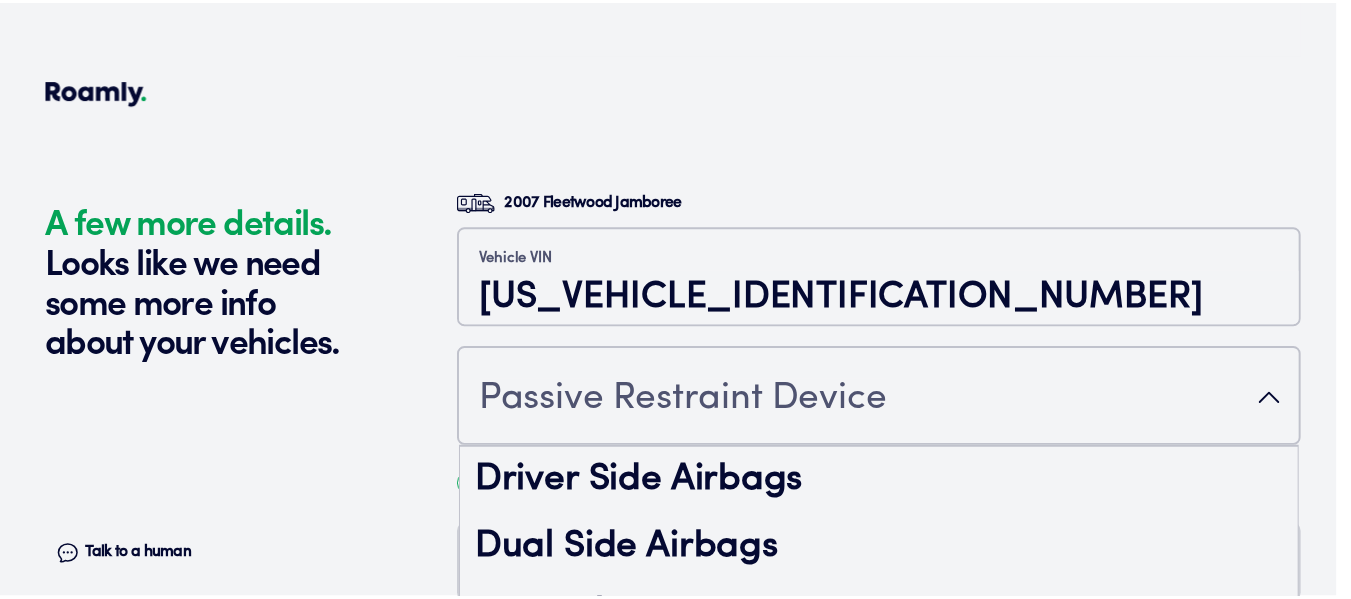scroll, scrollTop: 87, scrollLeft: 0, axis: vertical 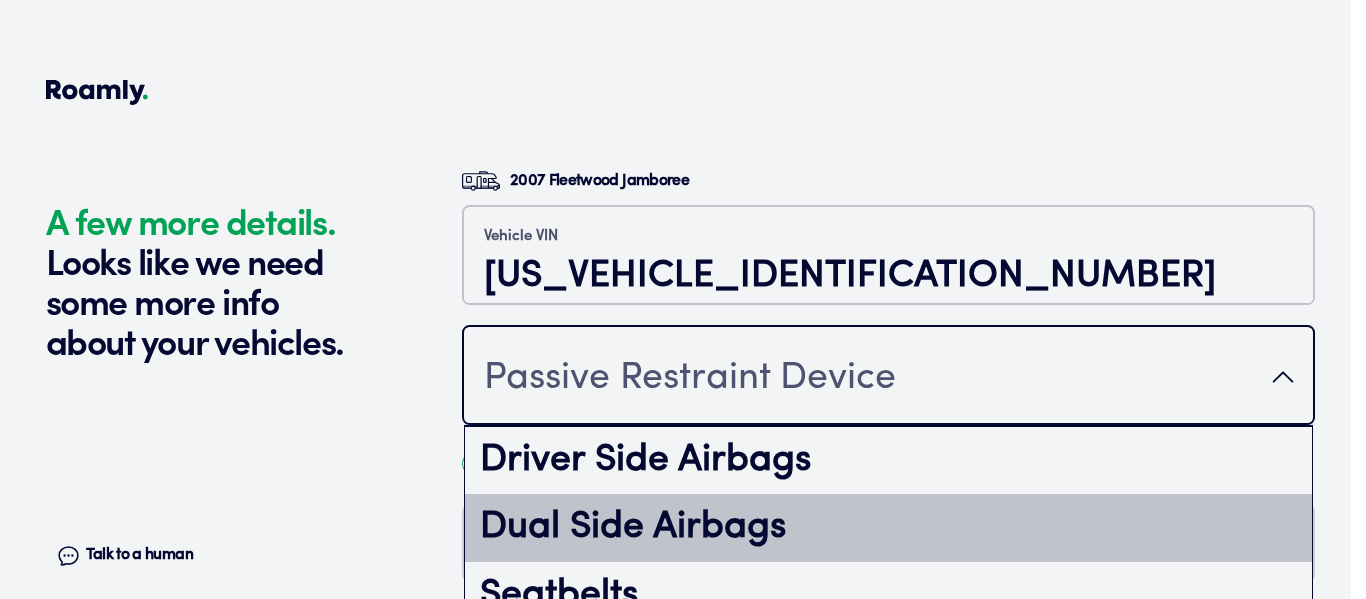 click on "Dual Side Airbags" at bounding box center (888, 528) 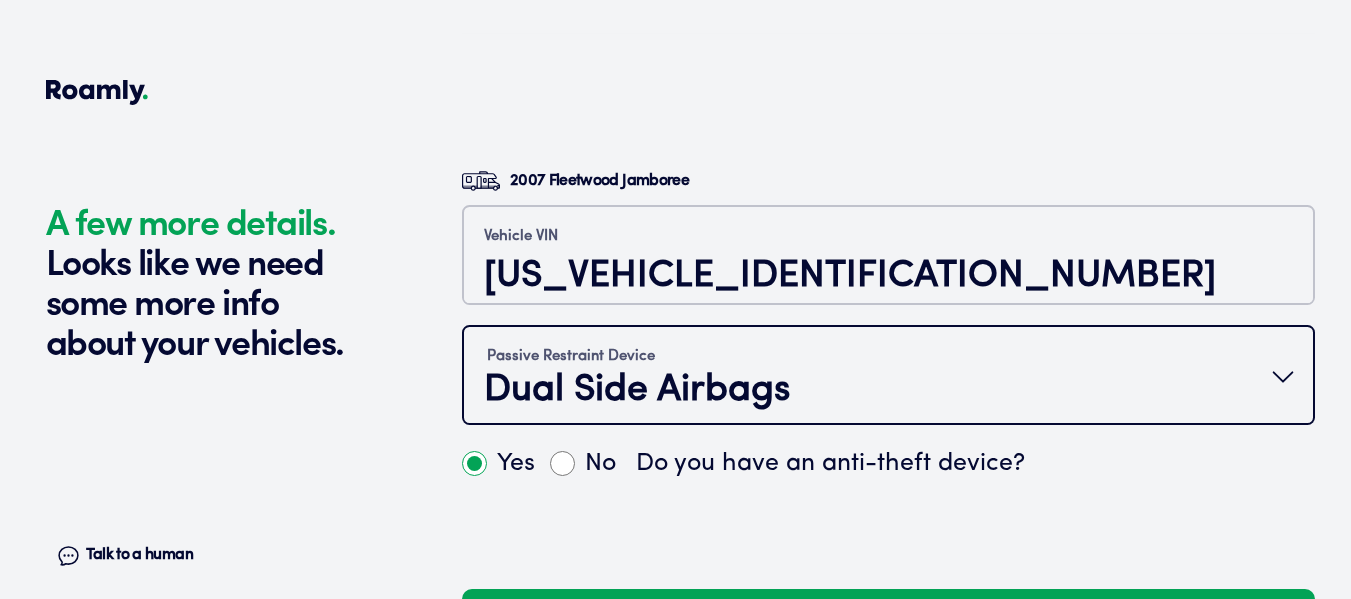 scroll, scrollTop: 0, scrollLeft: 0, axis: both 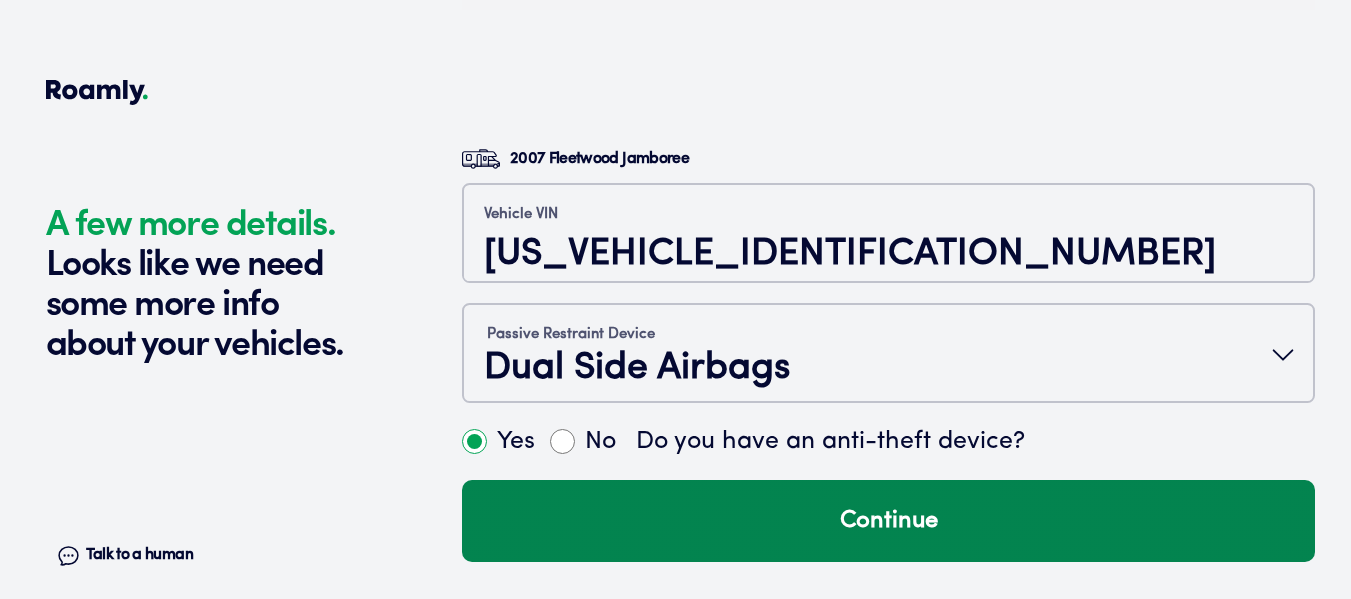 click on "Continue" at bounding box center (888, 521) 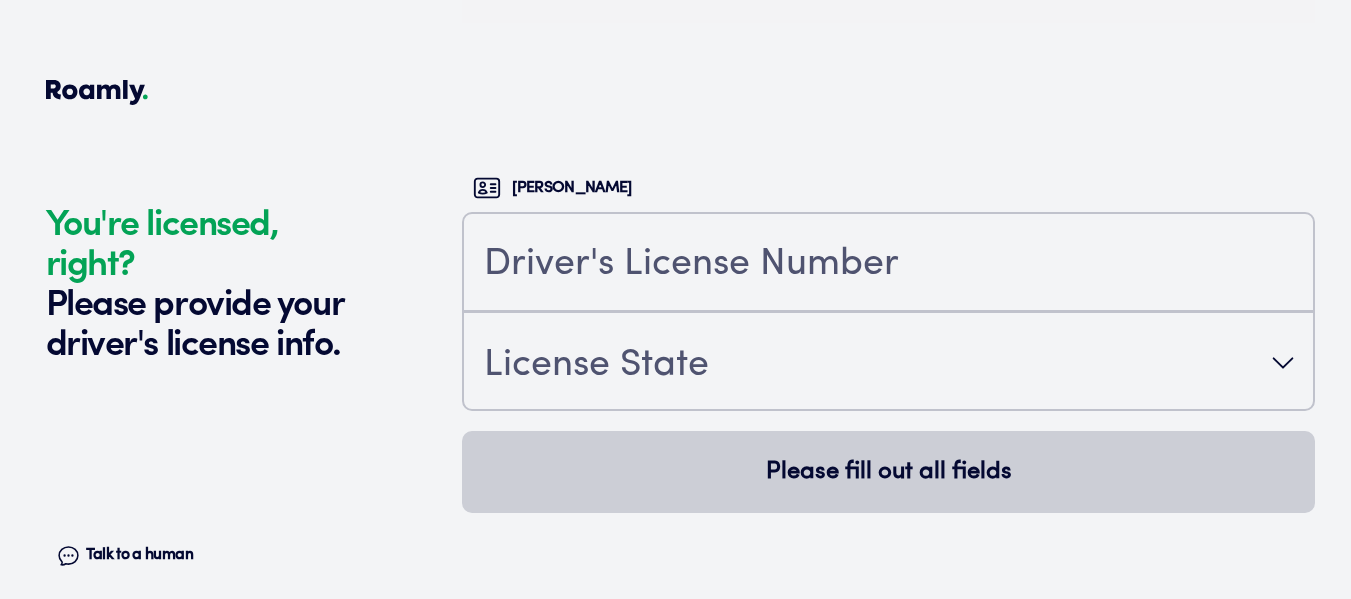 scroll, scrollTop: 5757, scrollLeft: 0, axis: vertical 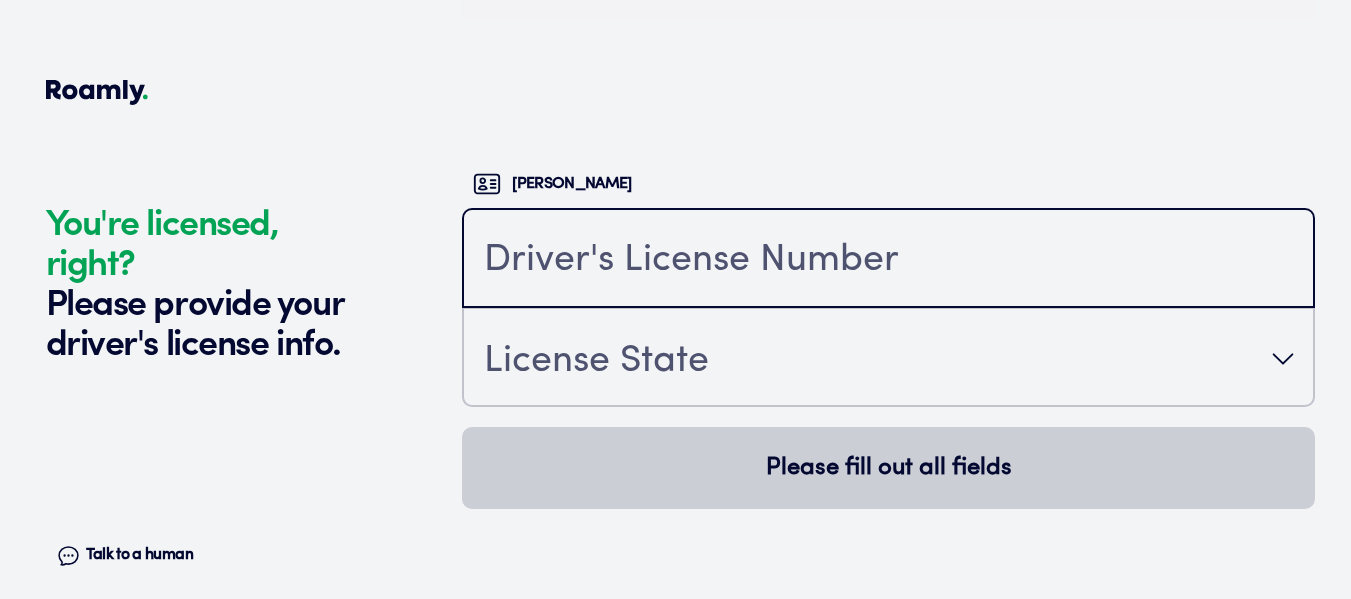 click at bounding box center [888, 260] 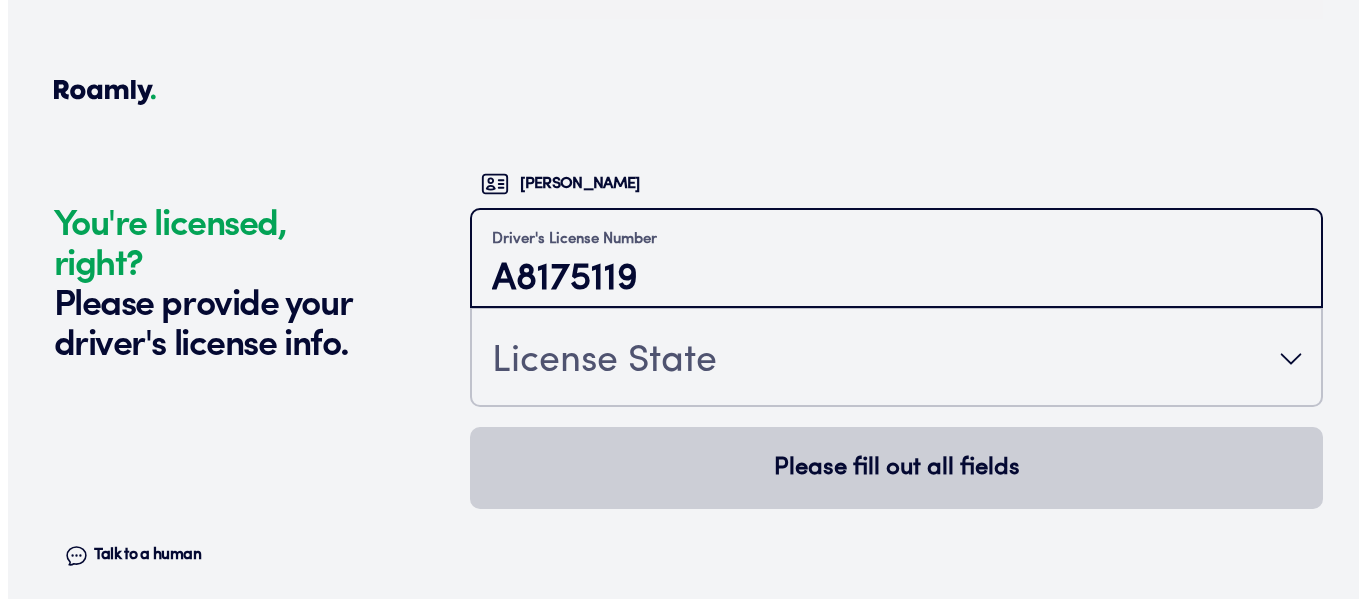 scroll, scrollTop: 5657, scrollLeft: 0, axis: vertical 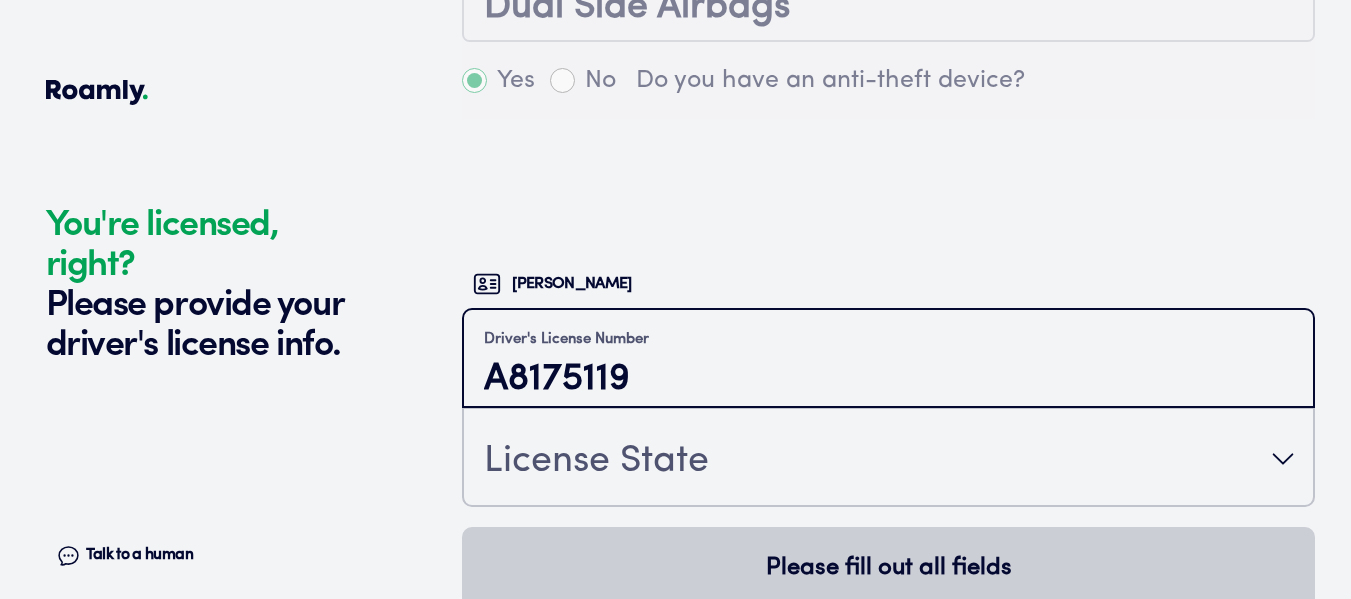 type on "A8175119" 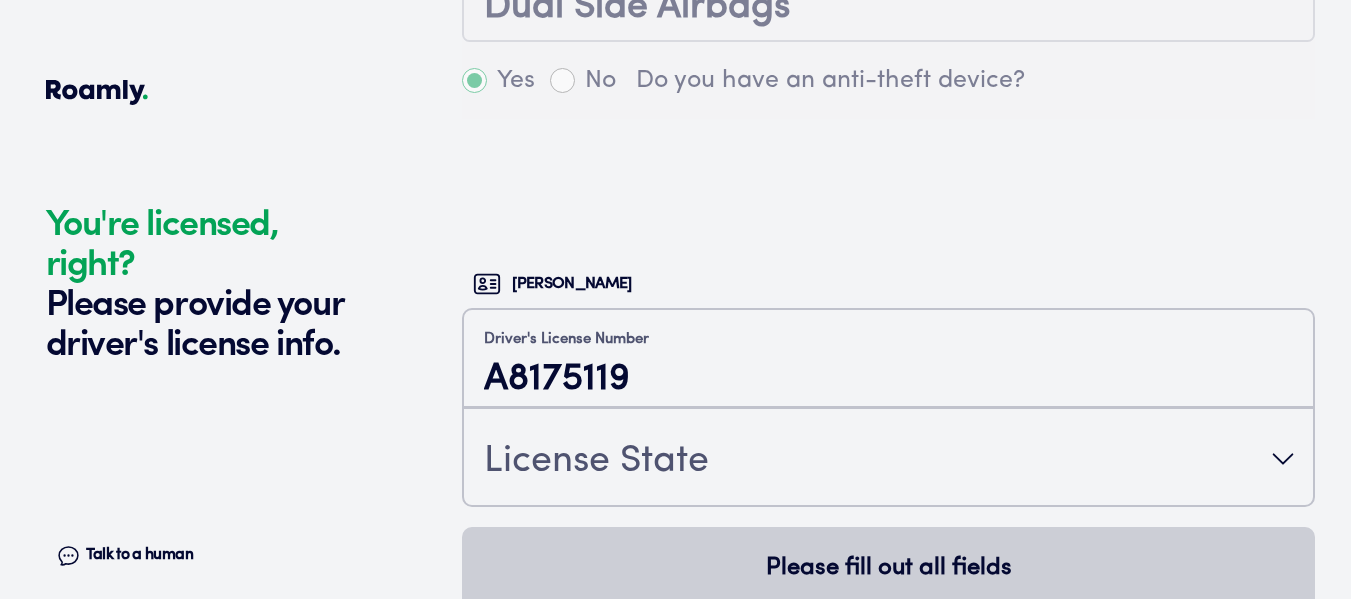 click on "License State" at bounding box center [888, 459] 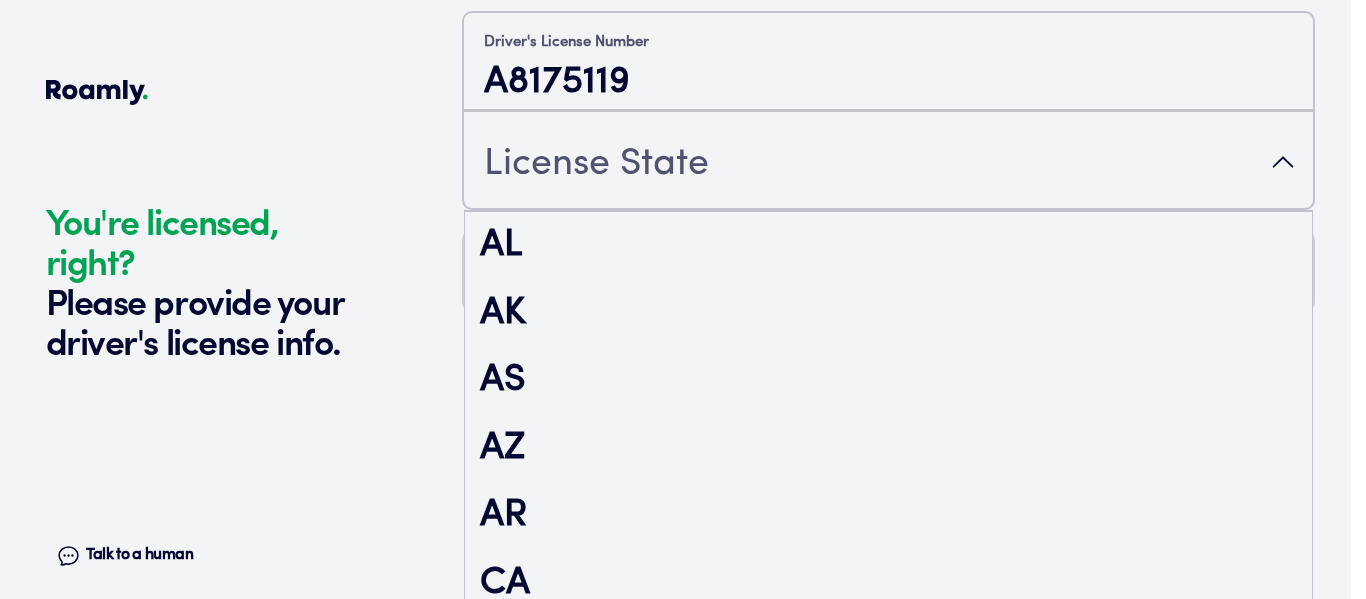 scroll, scrollTop: 300, scrollLeft: 0, axis: vertical 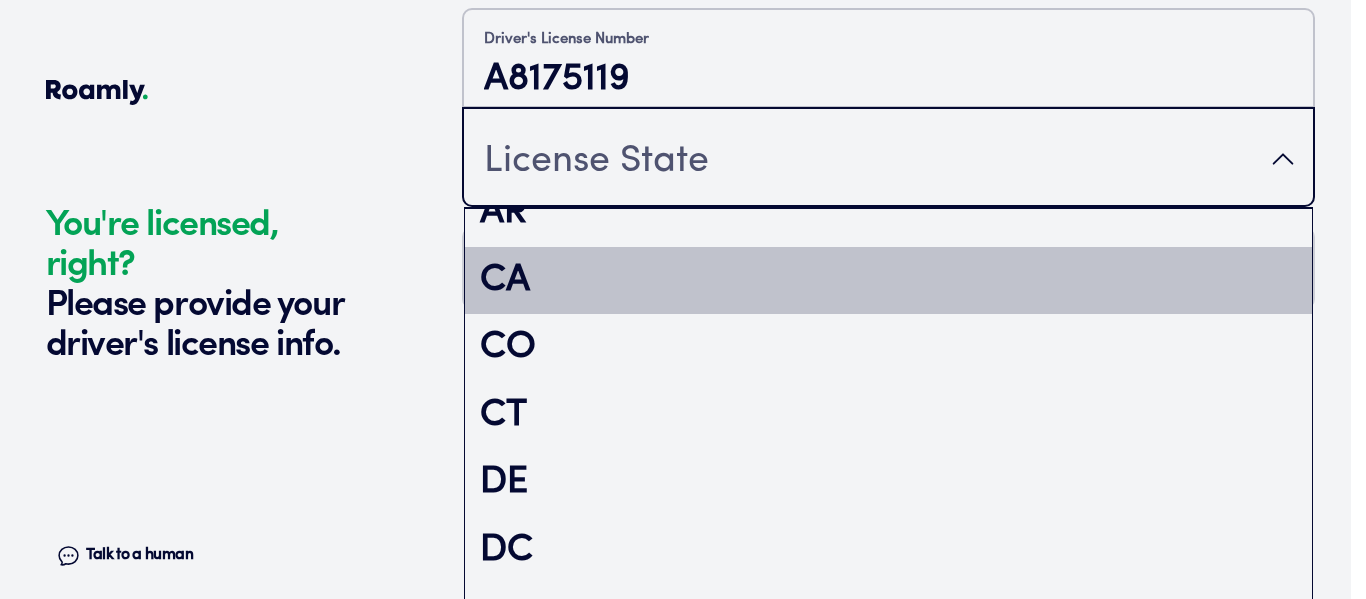 click on "CA" at bounding box center (888, 281) 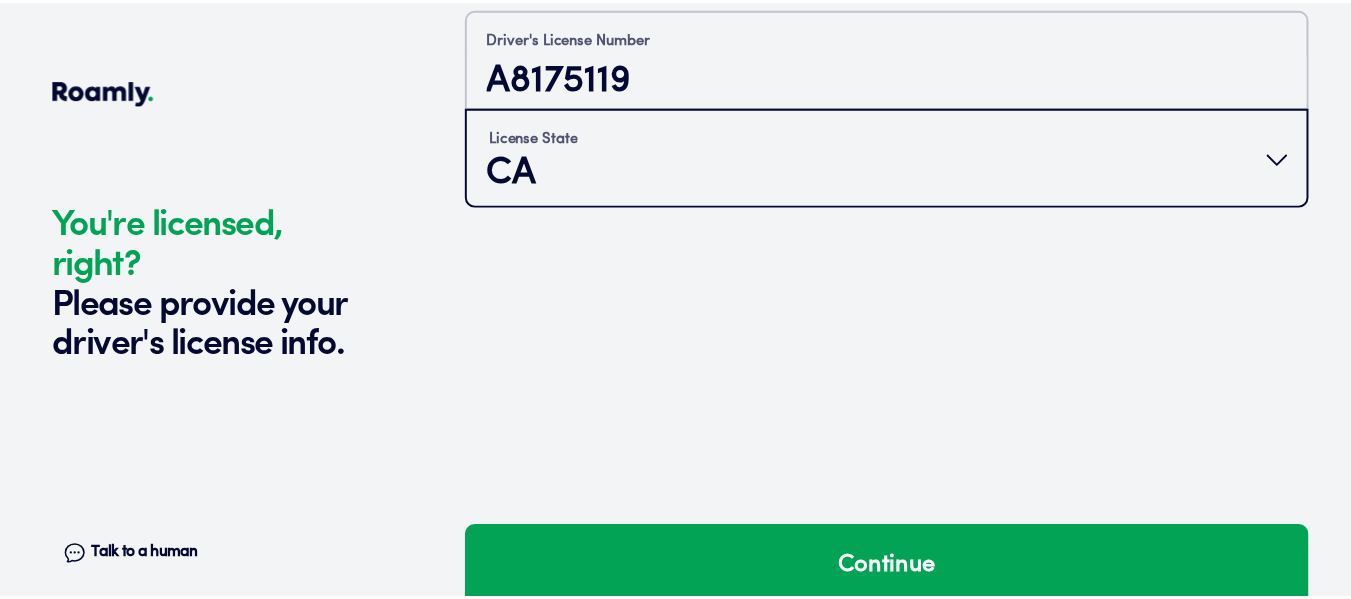 scroll, scrollTop: 0, scrollLeft: 0, axis: both 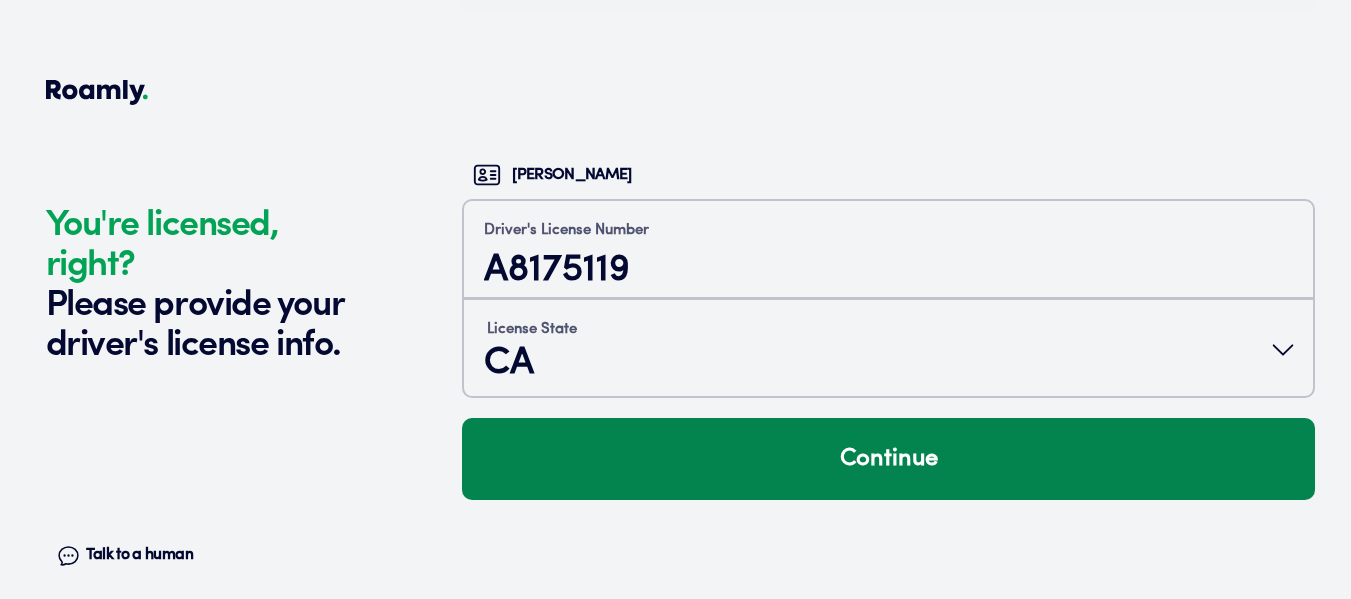 click on "Continue" at bounding box center (888, 459) 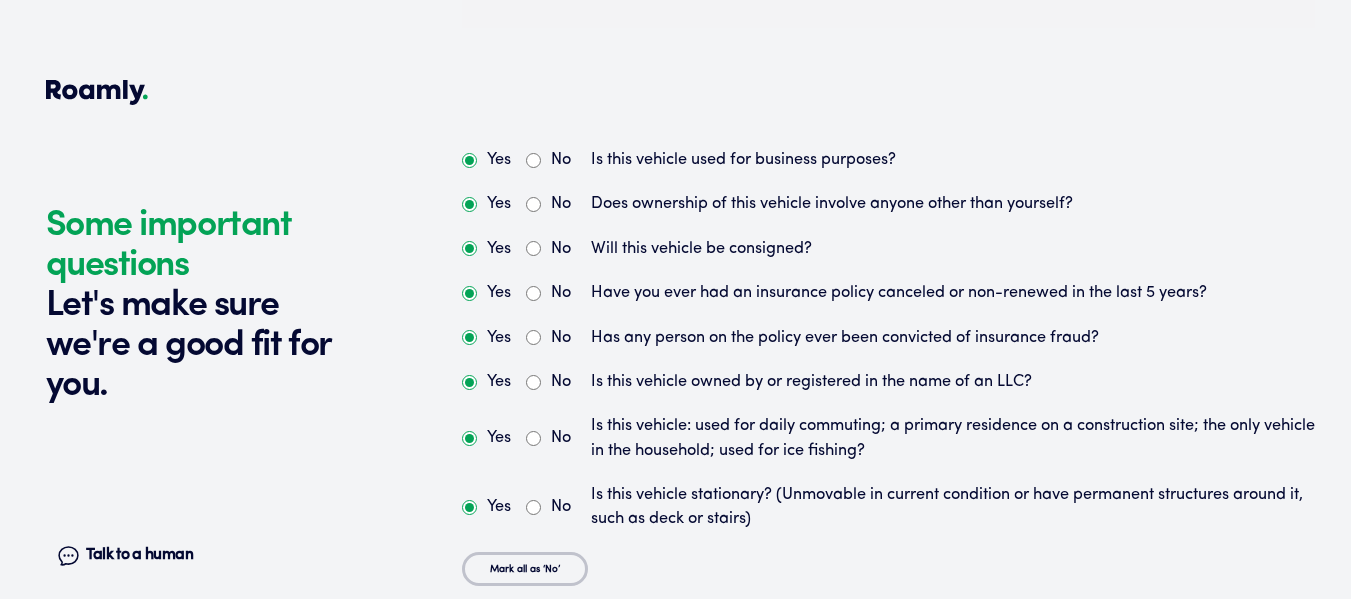 scroll, scrollTop: 6215, scrollLeft: 0, axis: vertical 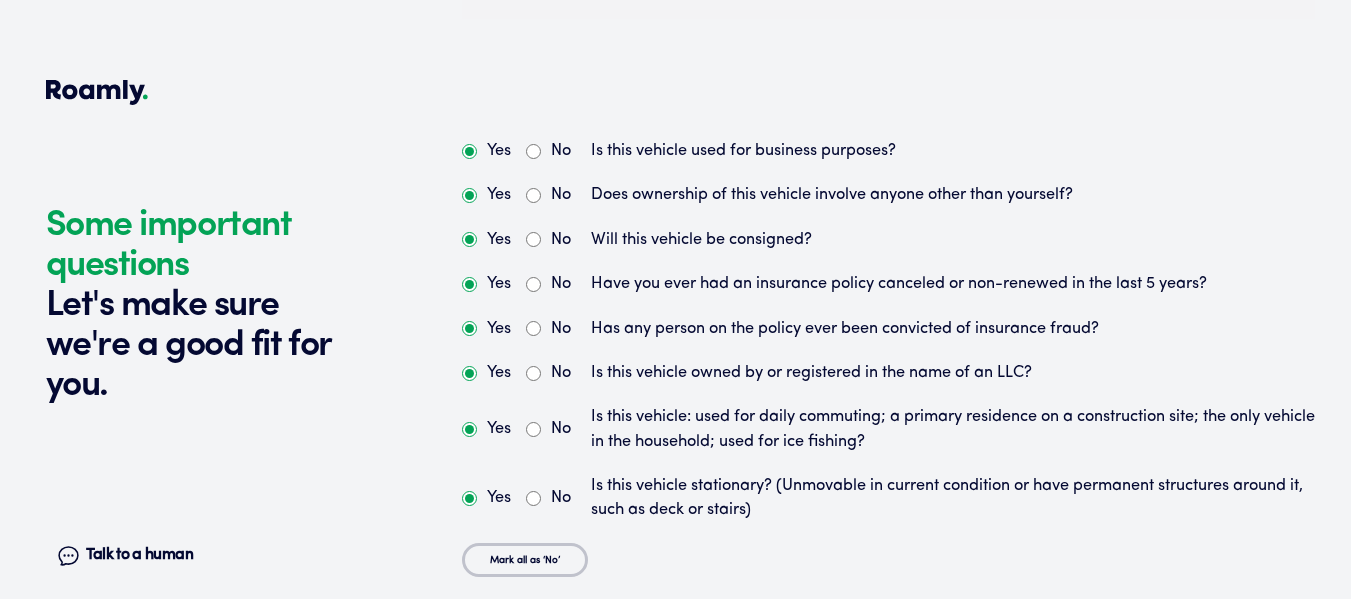 click on "No" at bounding box center [533, 151] 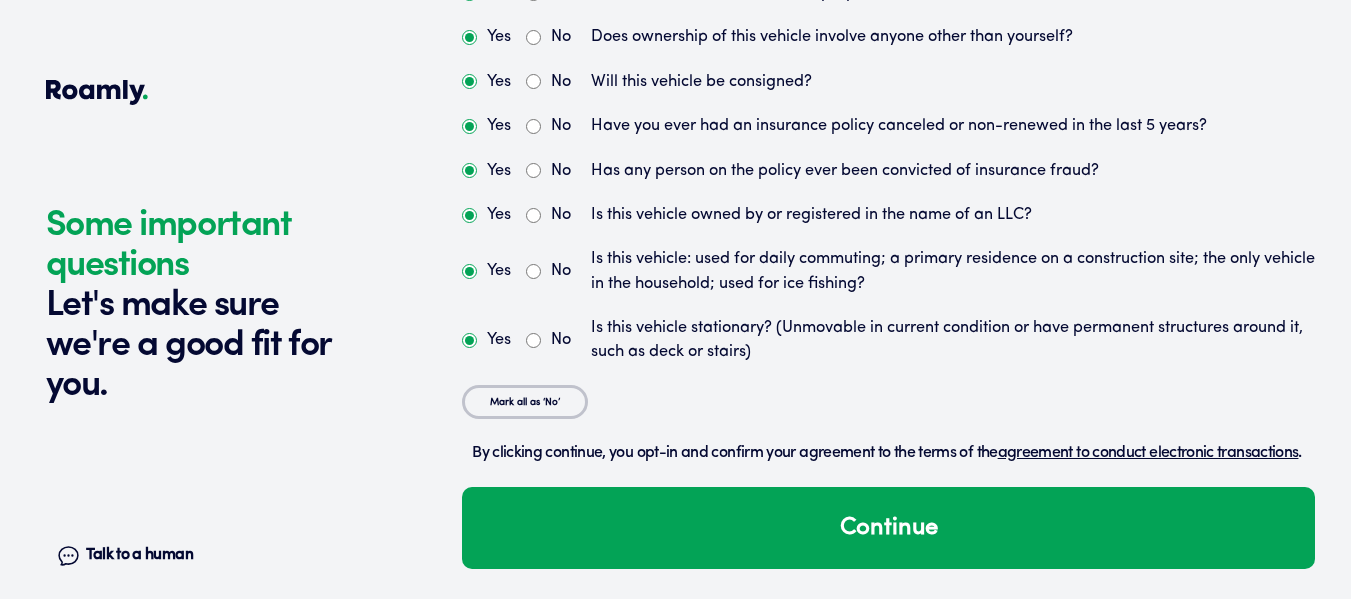 scroll, scrollTop: 6402, scrollLeft: 0, axis: vertical 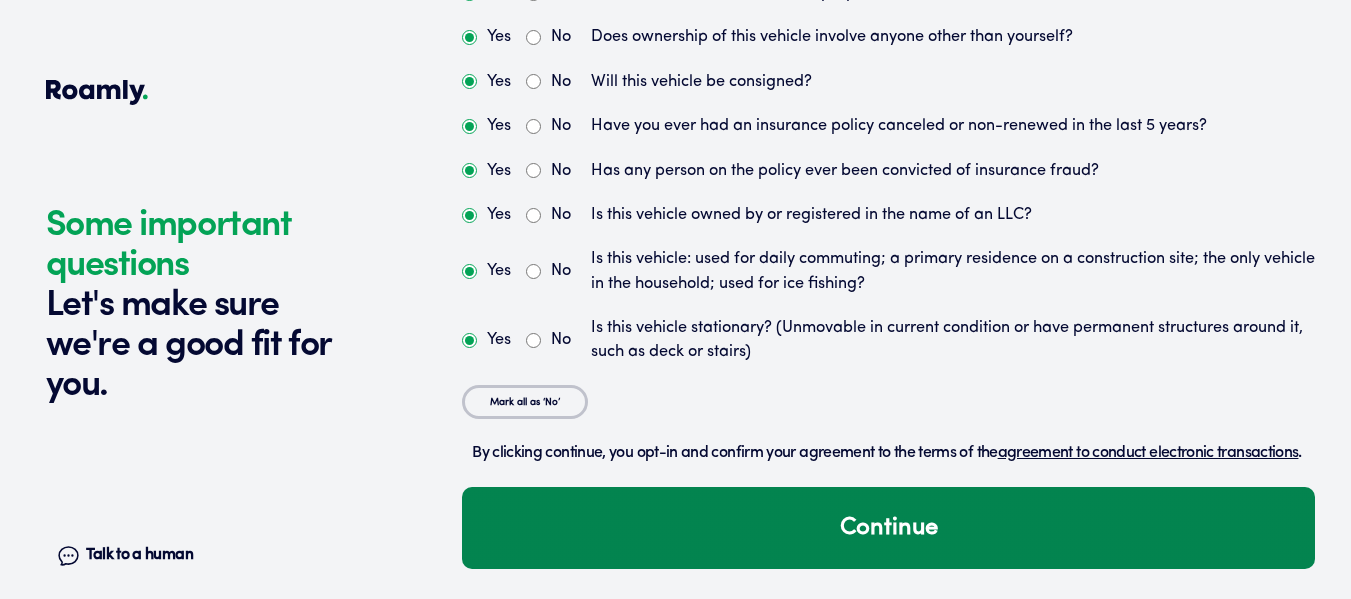 click on "Continue" at bounding box center (888, 528) 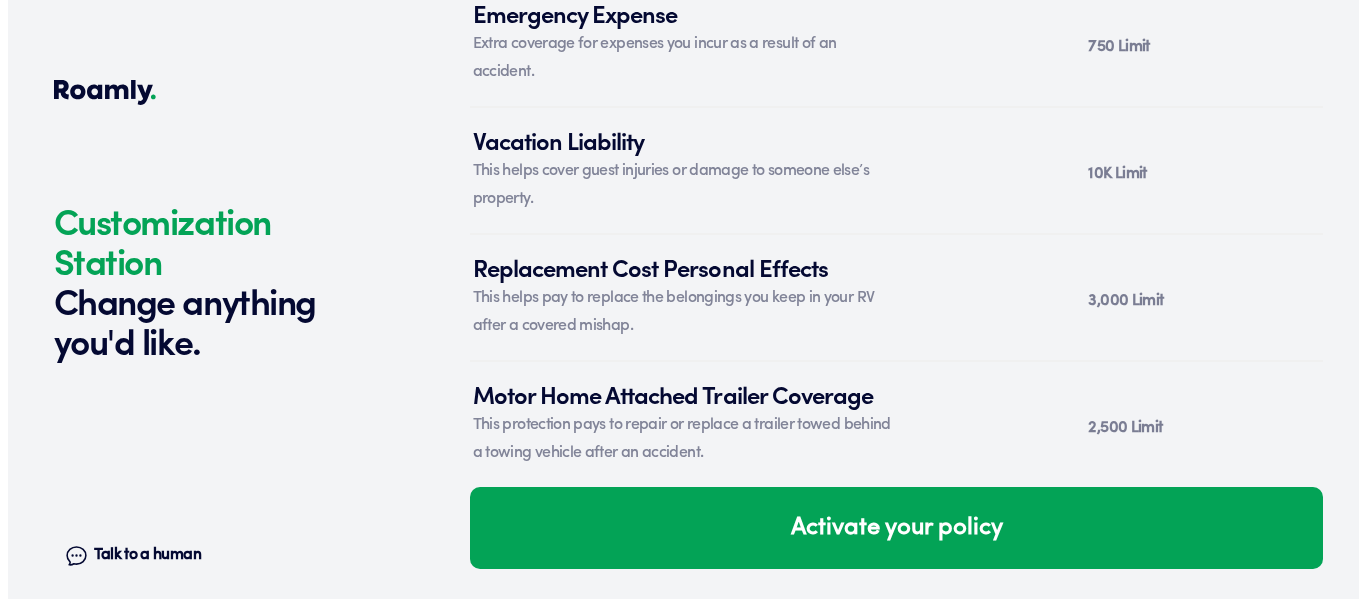 scroll, scrollTop: 7986, scrollLeft: 0, axis: vertical 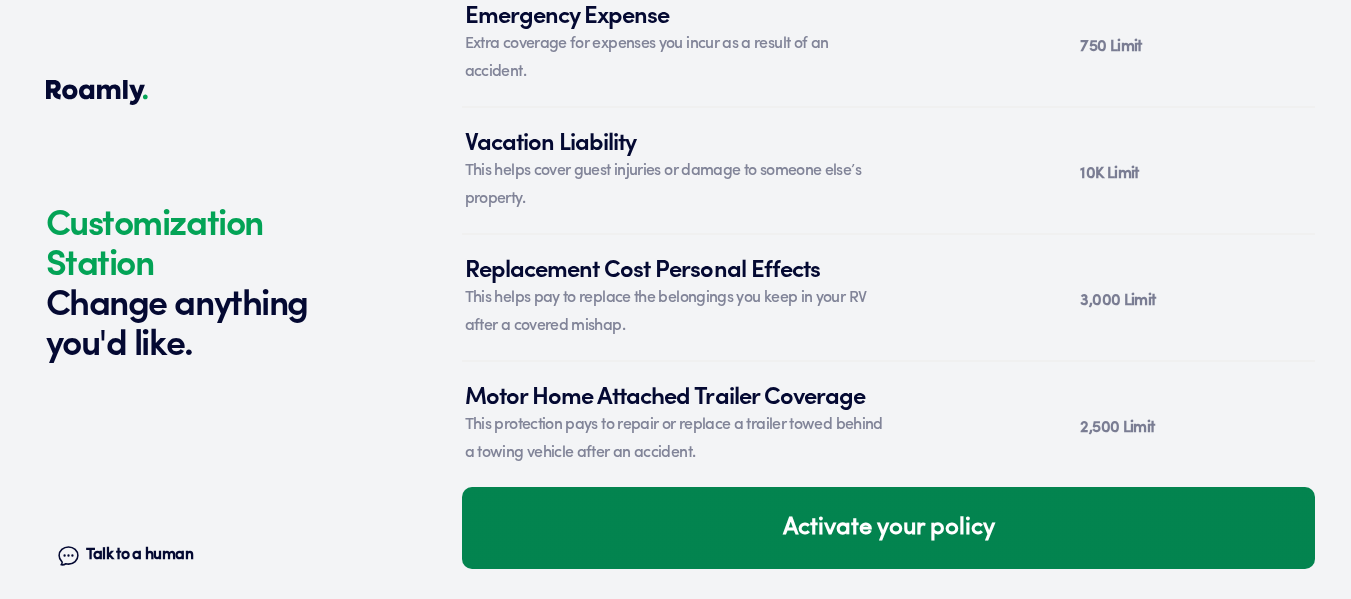 click on "Activate your policy" at bounding box center [888, 528] 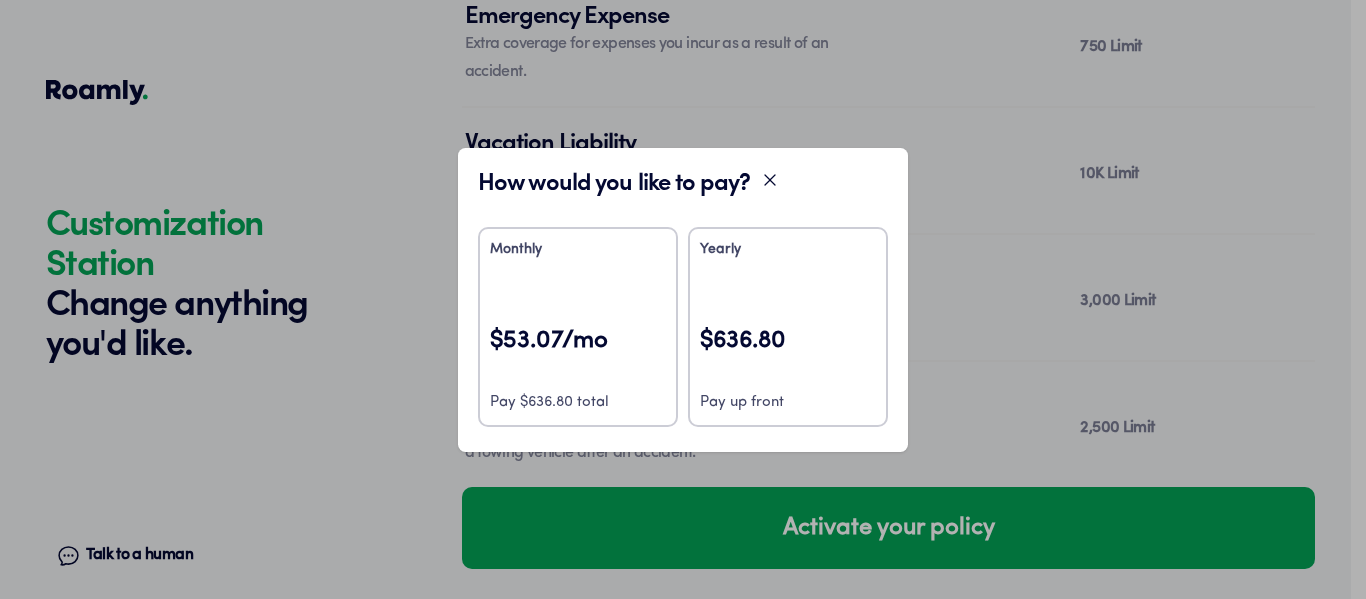 click on "$53.07/mo" at bounding box center (578, 354) 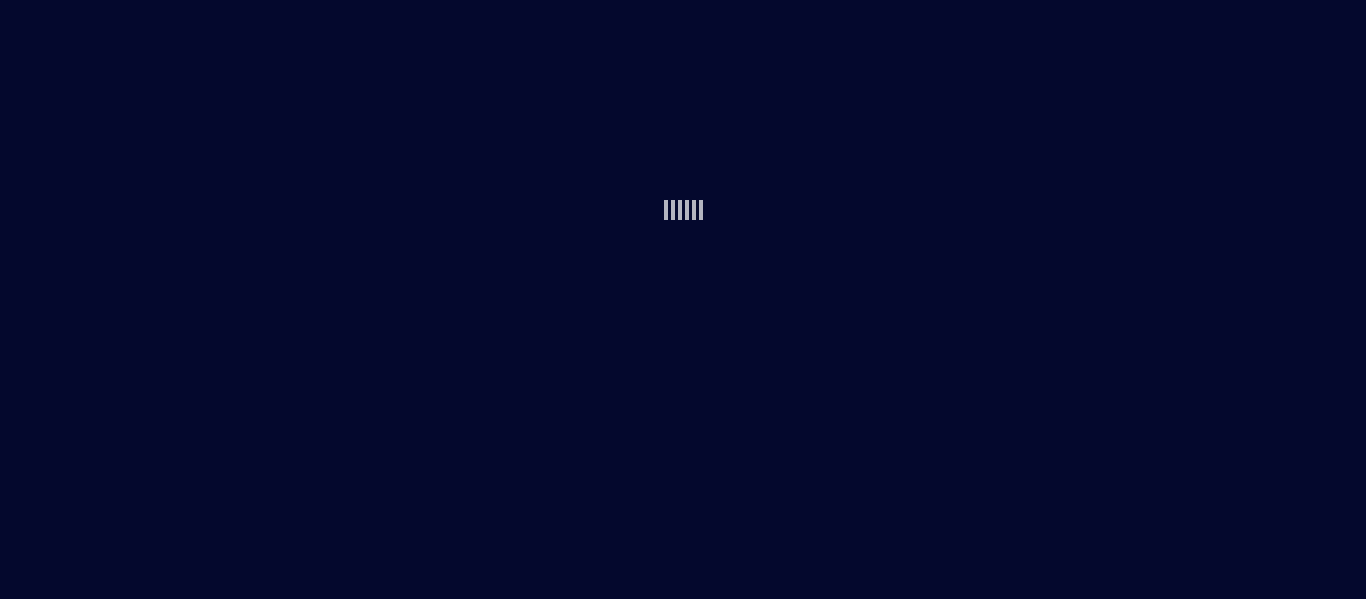 scroll, scrollTop: 0, scrollLeft: 0, axis: both 